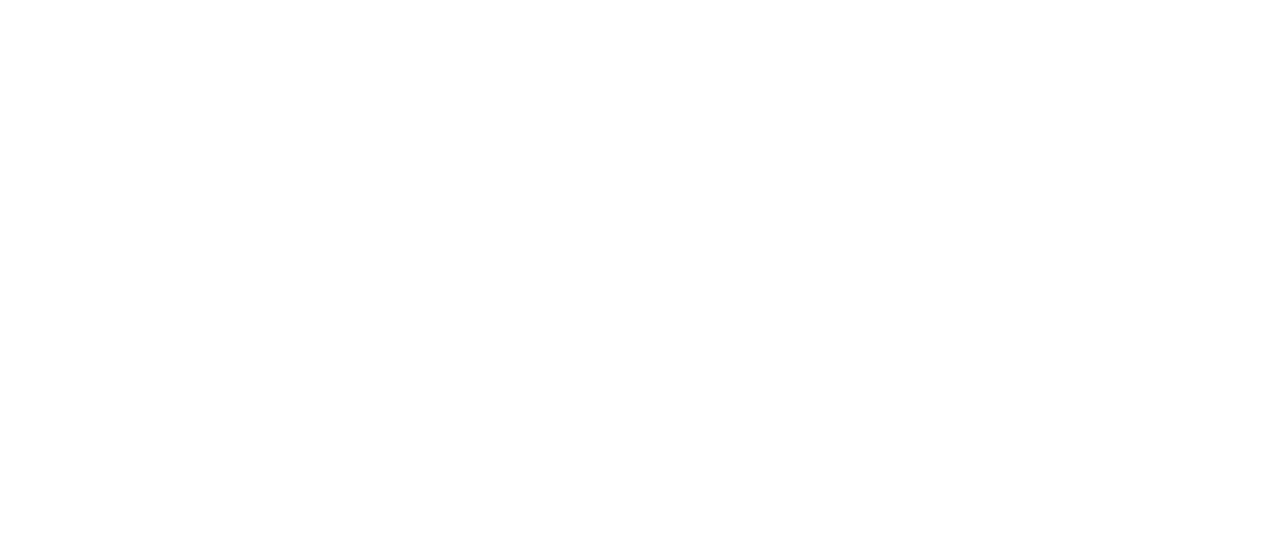 scroll, scrollTop: 0, scrollLeft: 0, axis: both 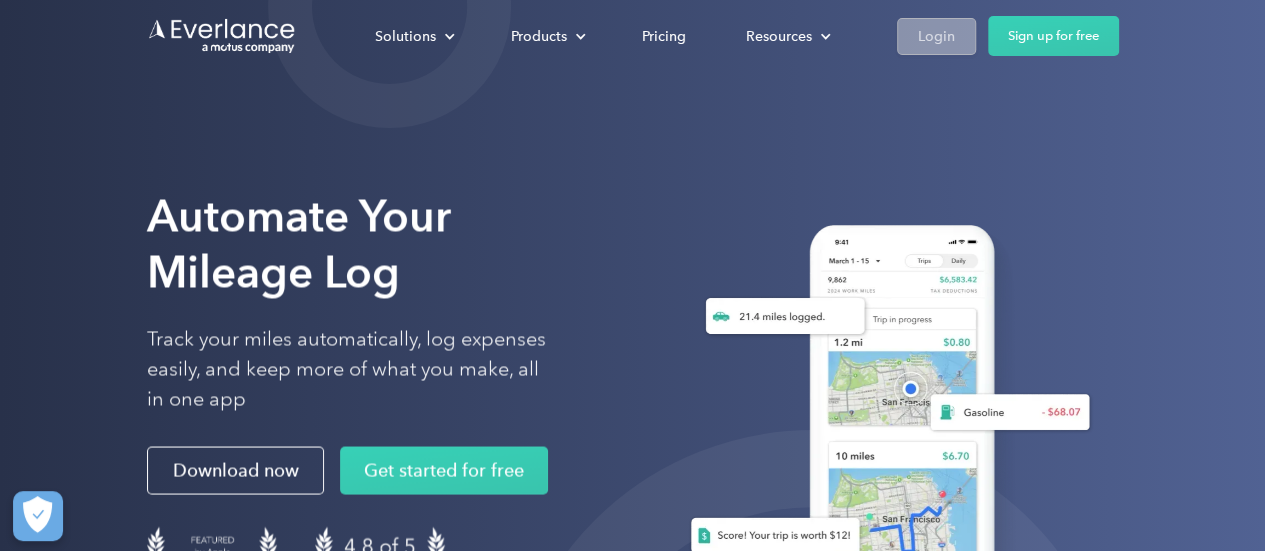 click on "Login" at bounding box center [936, 36] 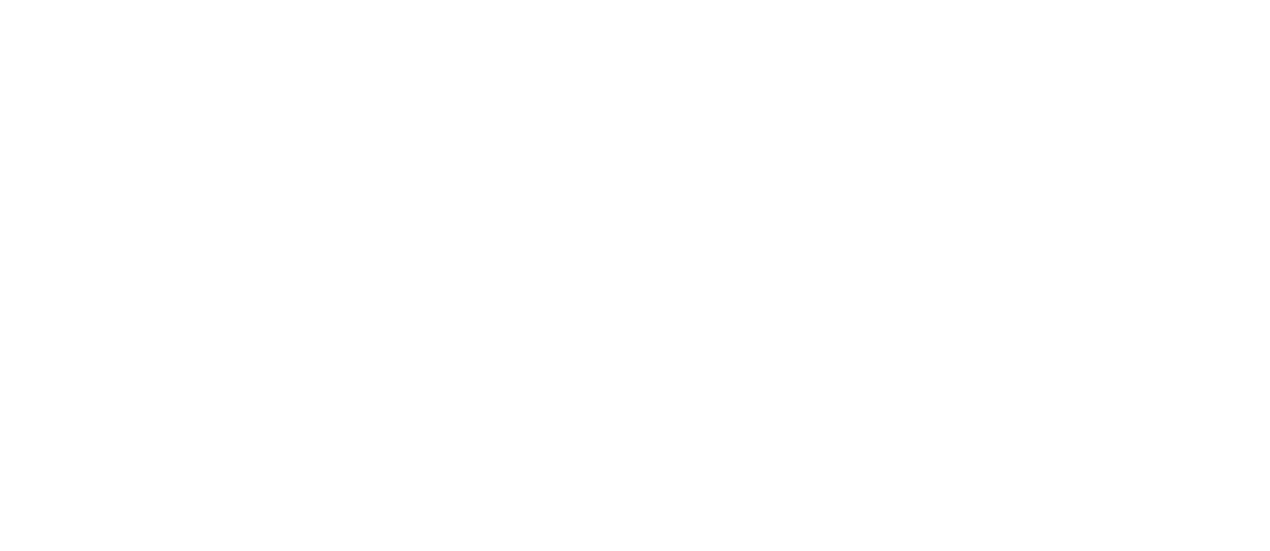 scroll, scrollTop: 0, scrollLeft: 0, axis: both 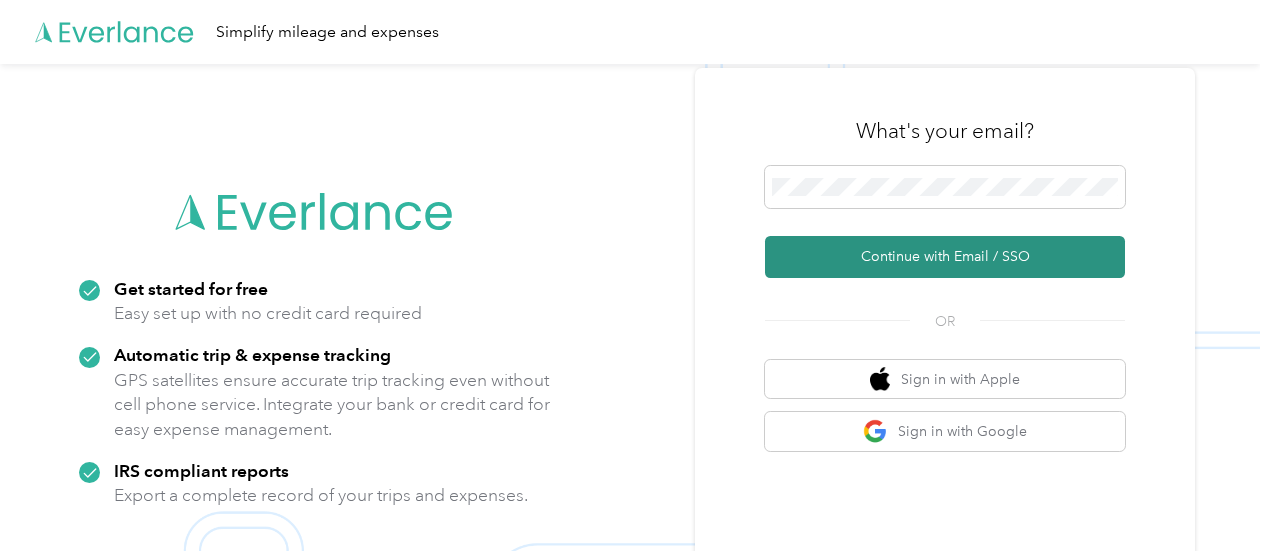 click on "Continue with Email / SSO" at bounding box center [945, 257] 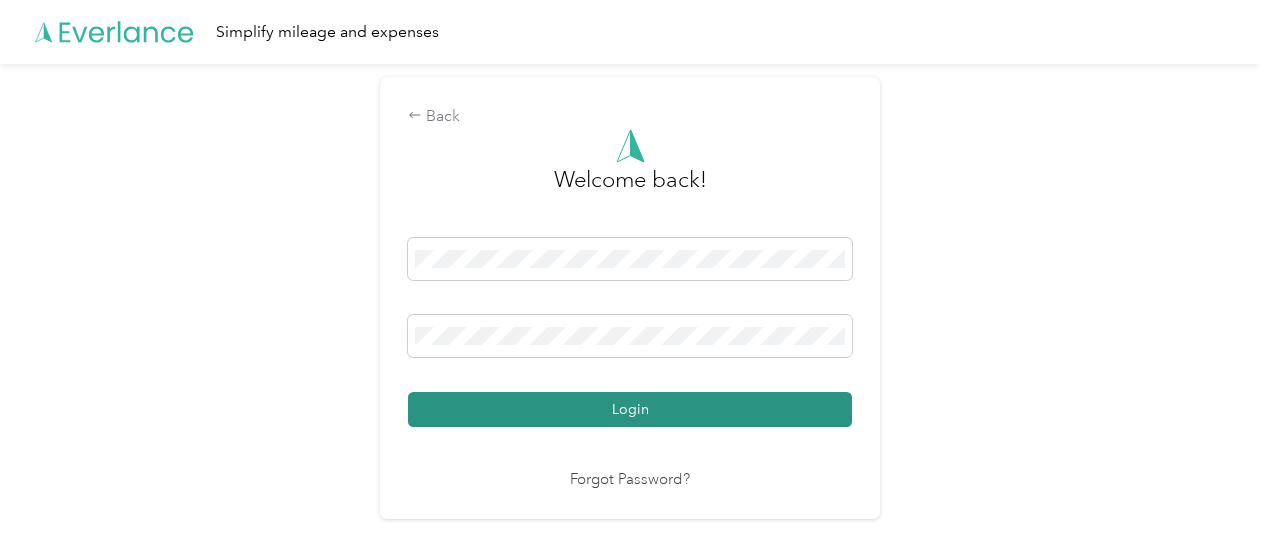 click on "Login" at bounding box center [630, 409] 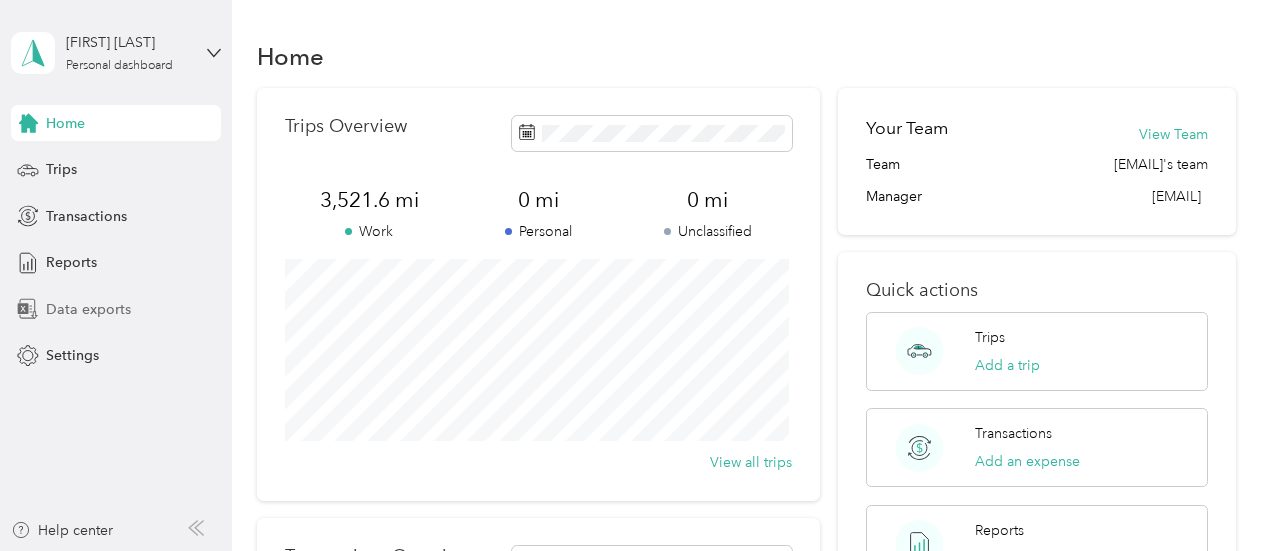 click on "Data exports" at bounding box center (88, 309) 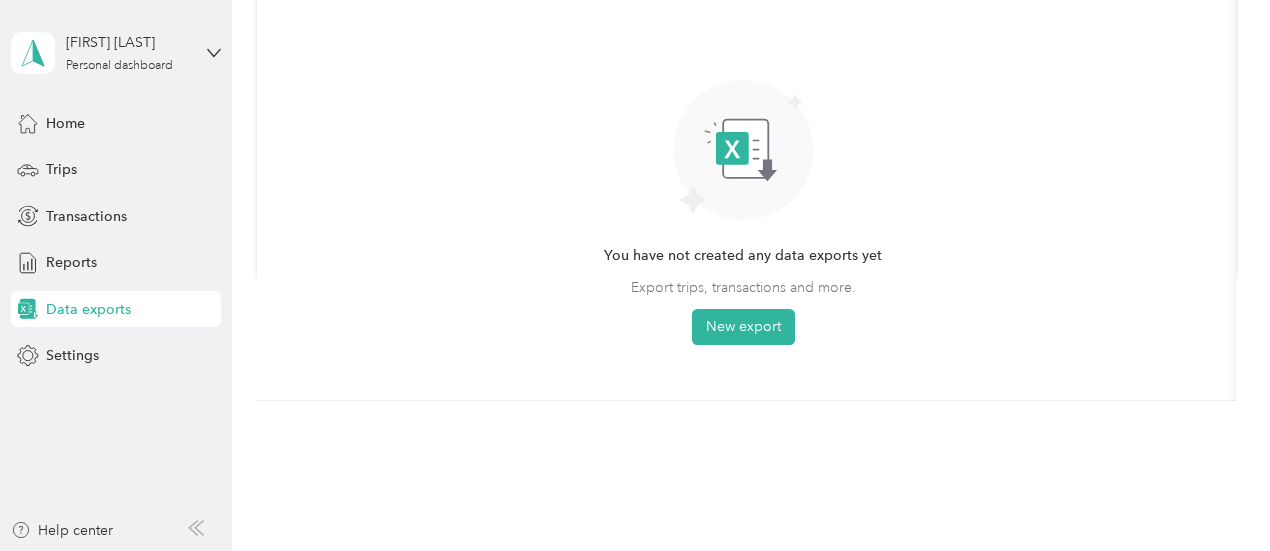 scroll, scrollTop: 292, scrollLeft: 0, axis: vertical 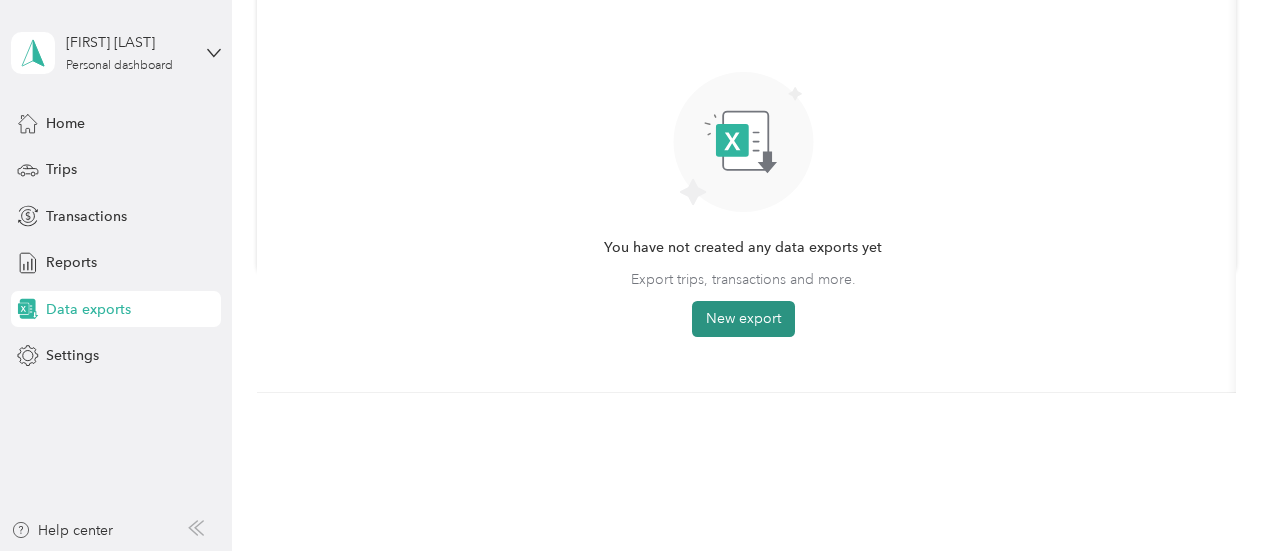 click on "New export" at bounding box center [743, 319] 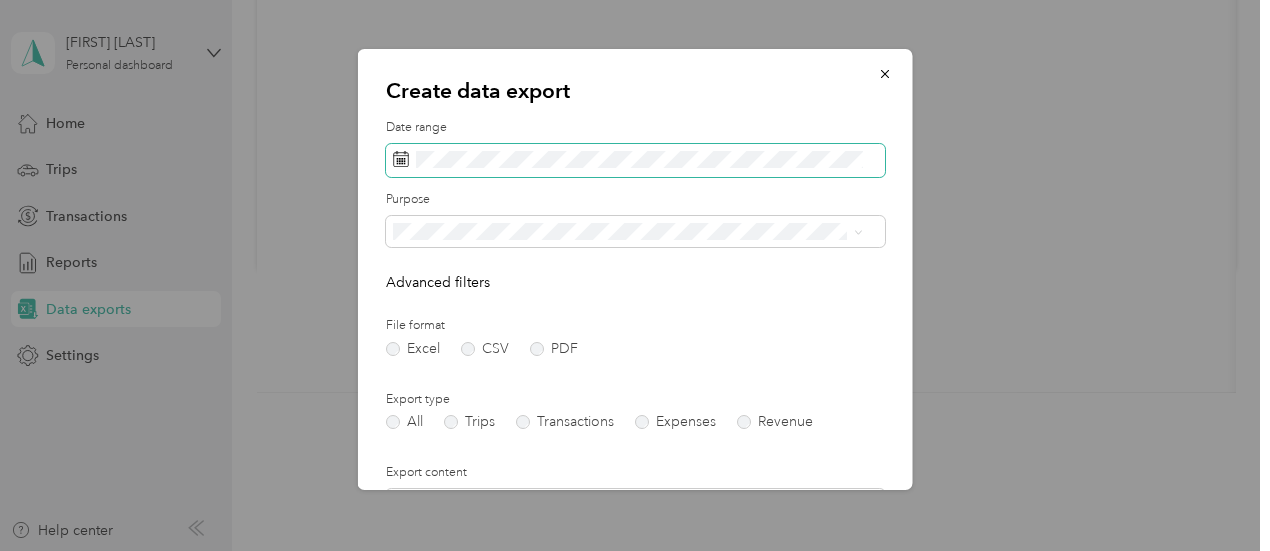 click 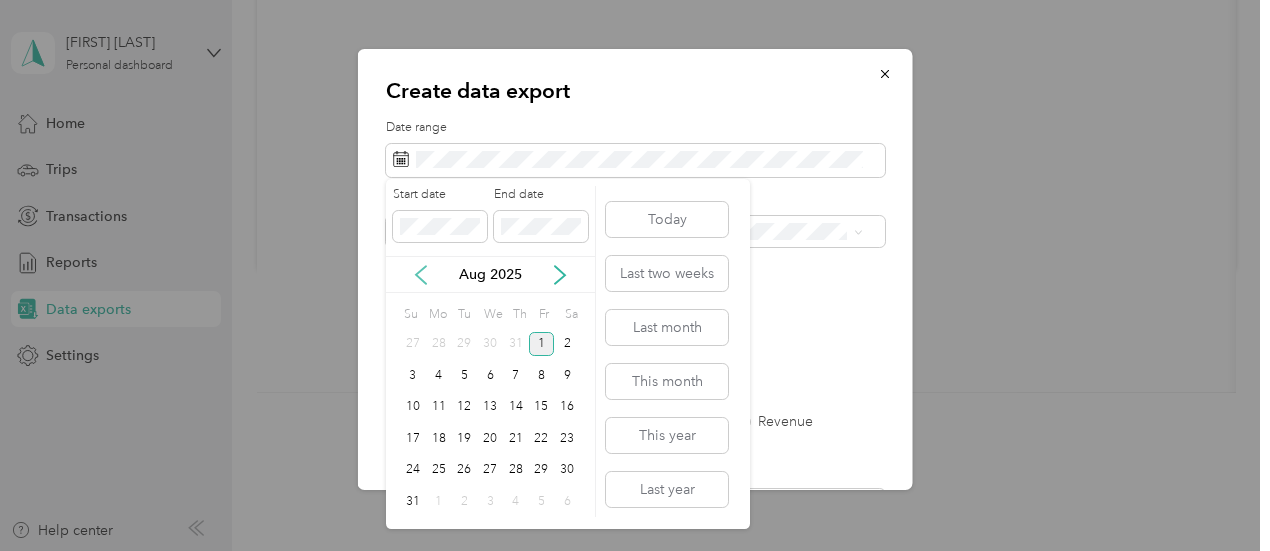 click 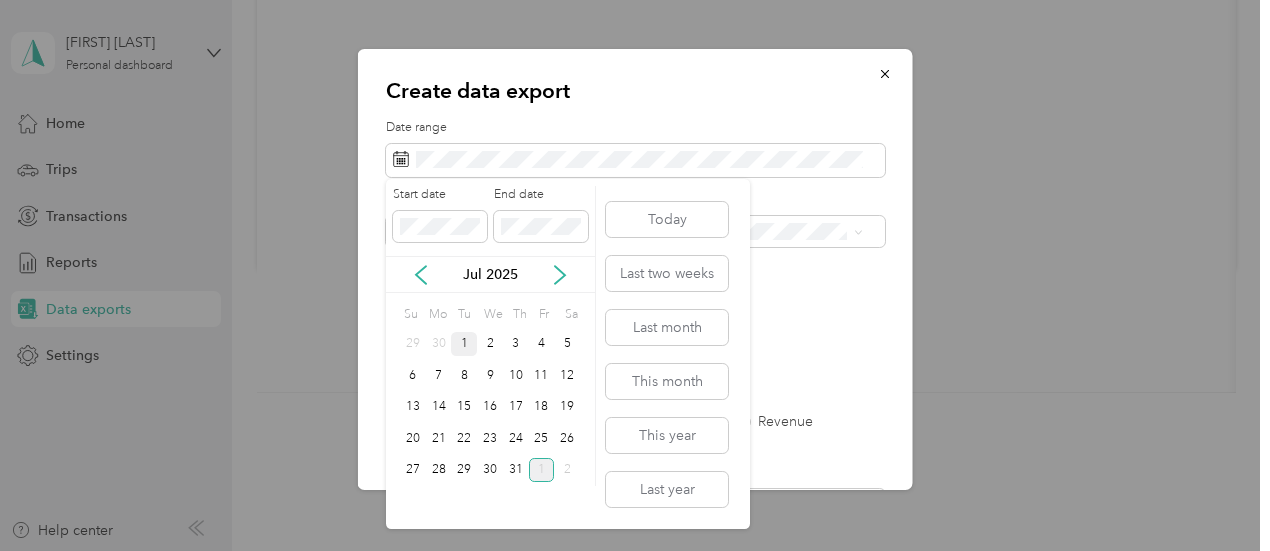 click on "1" at bounding box center (464, 344) 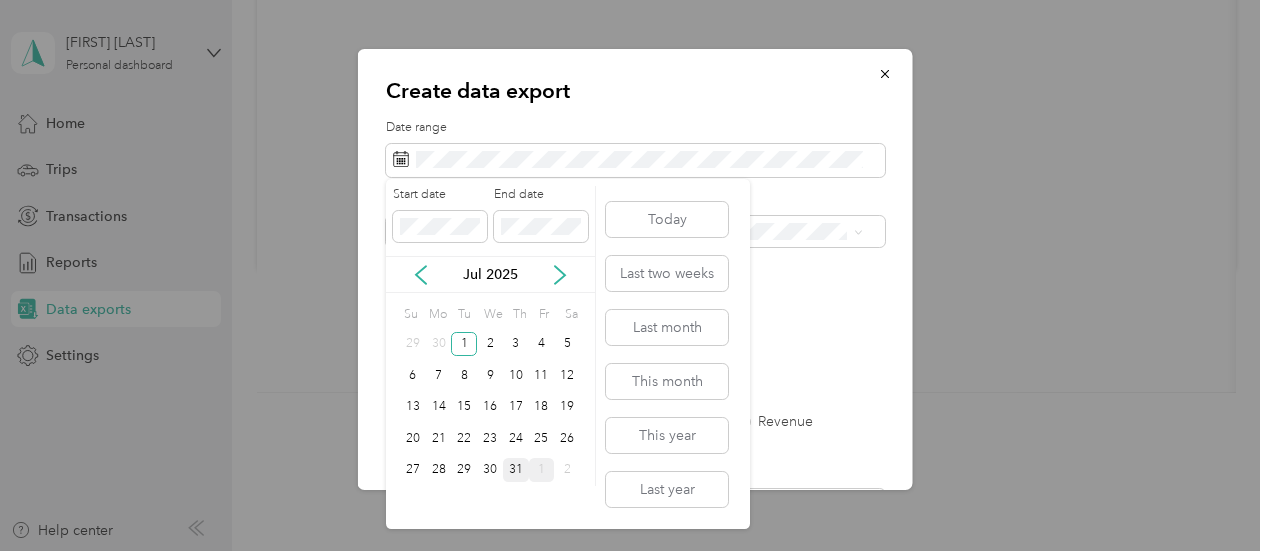 click on "31" at bounding box center (516, 470) 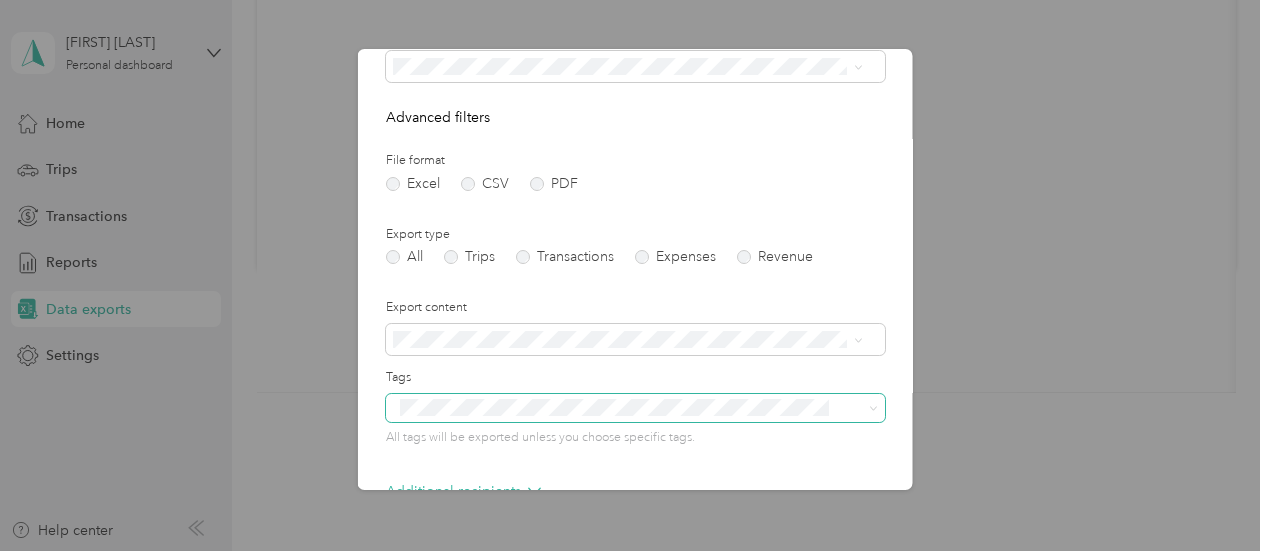 scroll, scrollTop: 286, scrollLeft: 0, axis: vertical 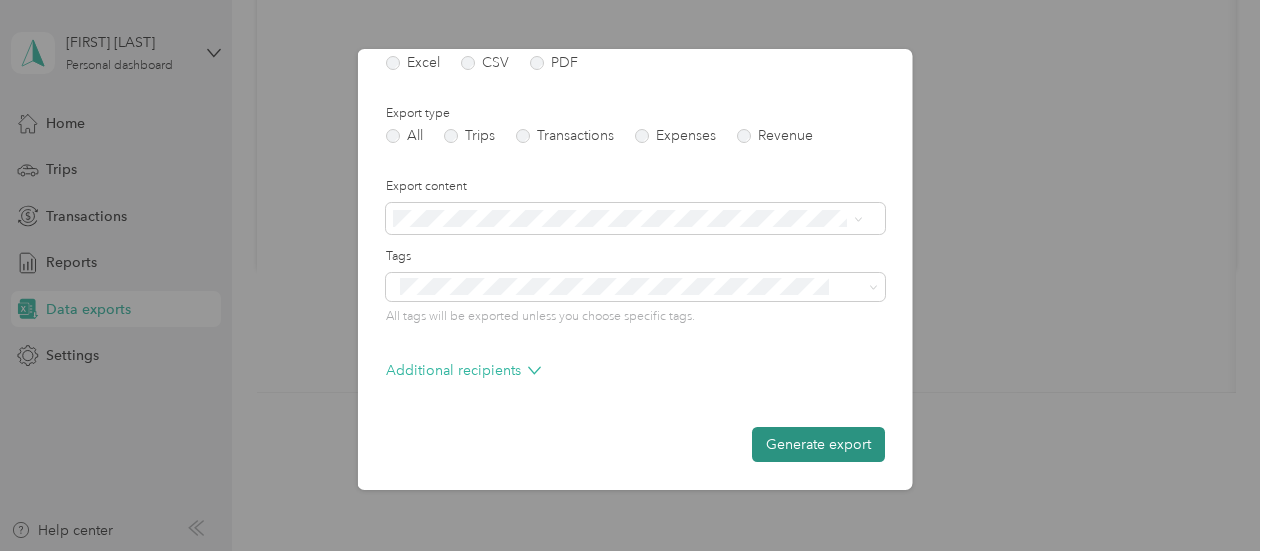 click on "Generate export" at bounding box center [818, 444] 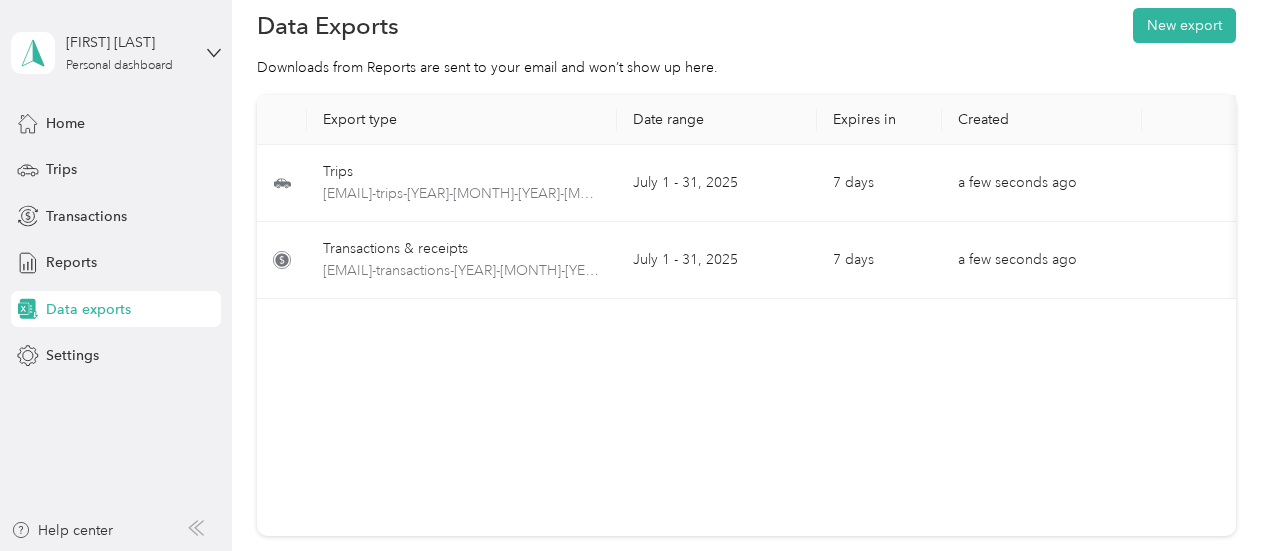 scroll, scrollTop: 0, scrollLeft: 0, axis: both 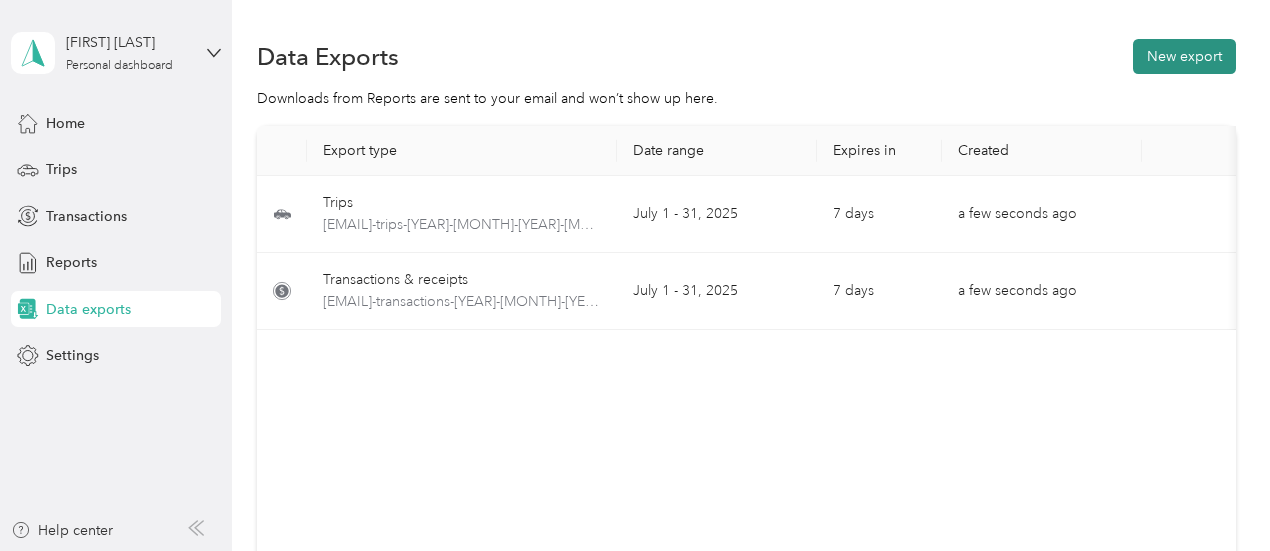 click on "New export" at bounding box center [1184, 56] 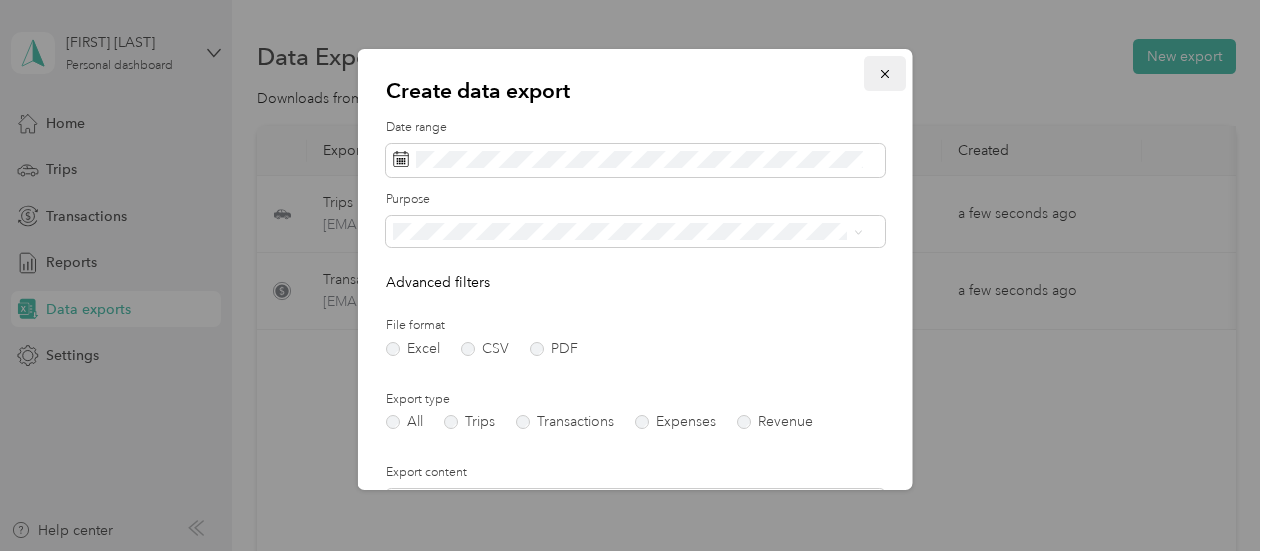 click 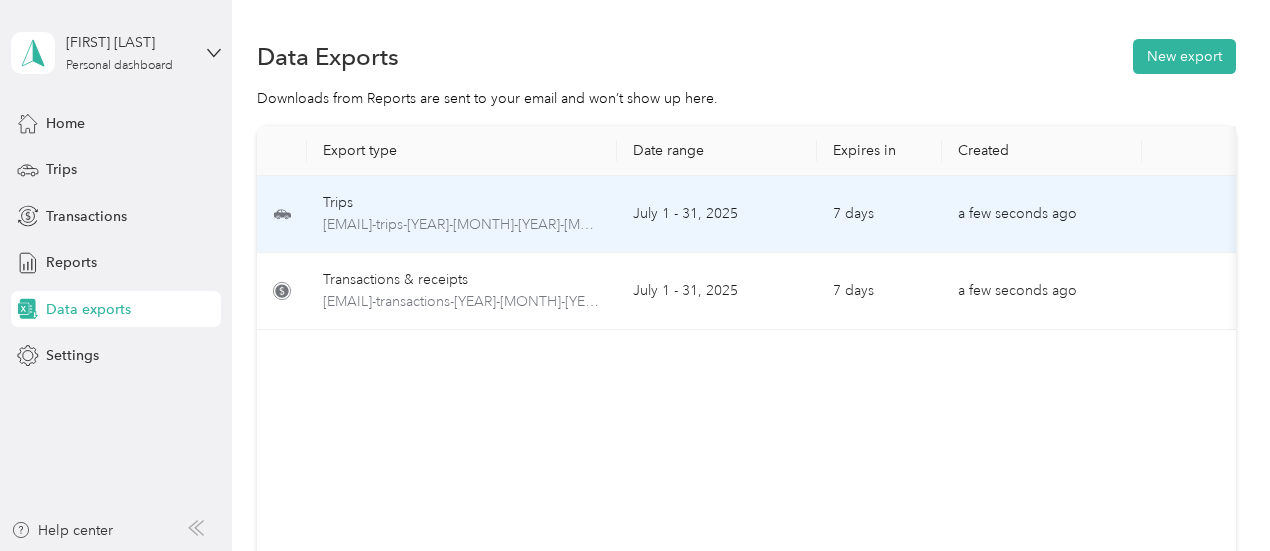 click on "a few seconds ago" at bounding box center [1042, 214] 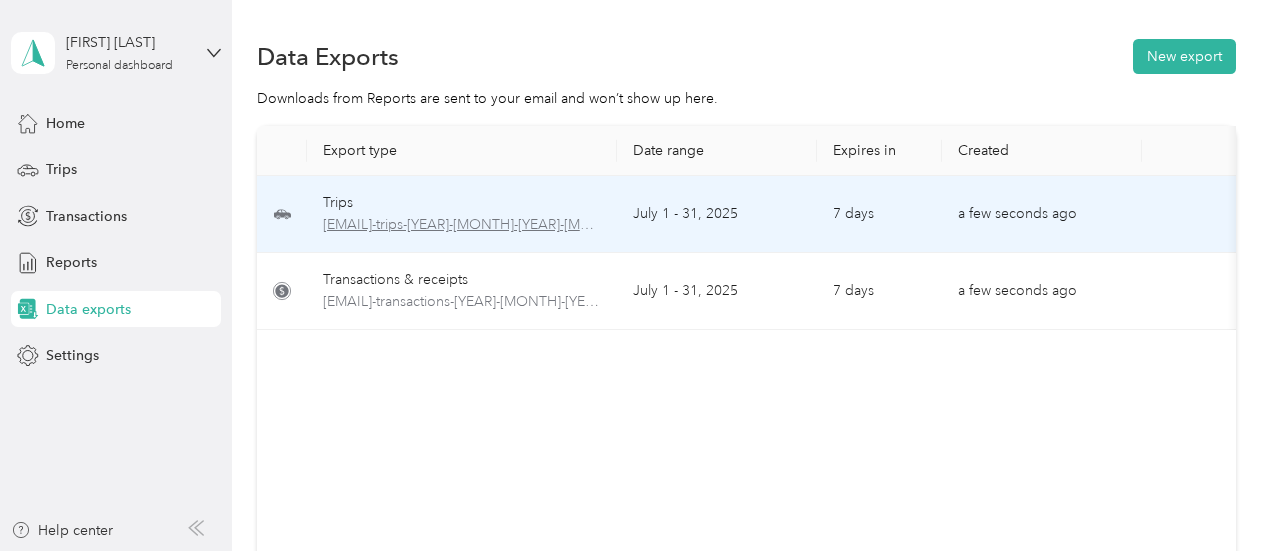 click on "[EMAIL]-trips-[YEAR]-[MONTH]-[YEAR]-[MONTH].xlsx" at bounding box center (462, 225) 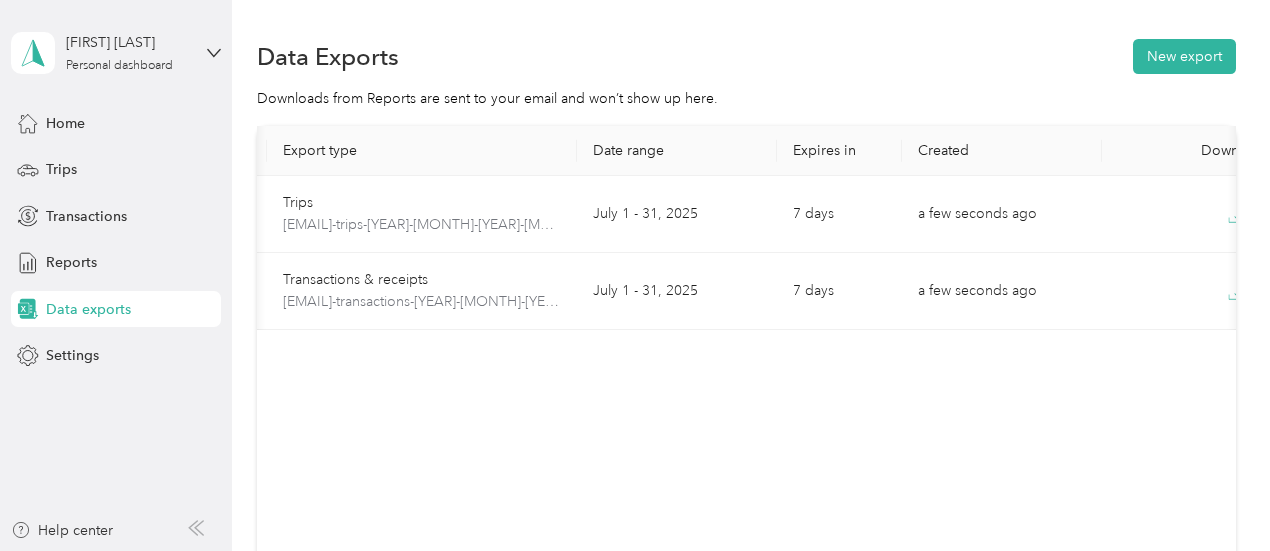 scroll, scrollTop: 0, scrollLeft: 112, axis: horizontal 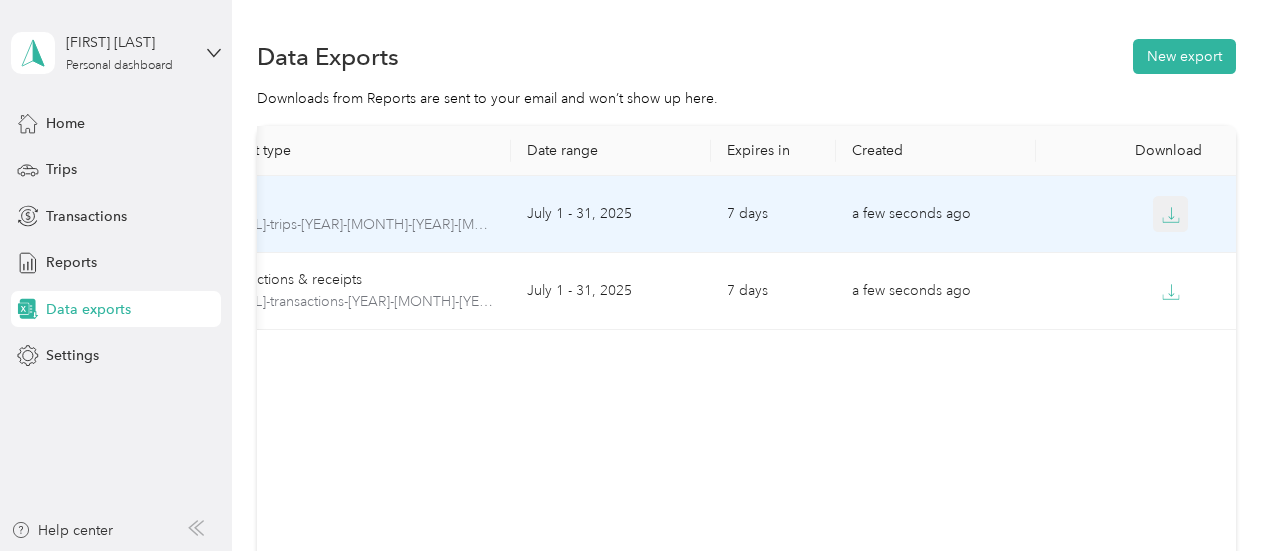 click 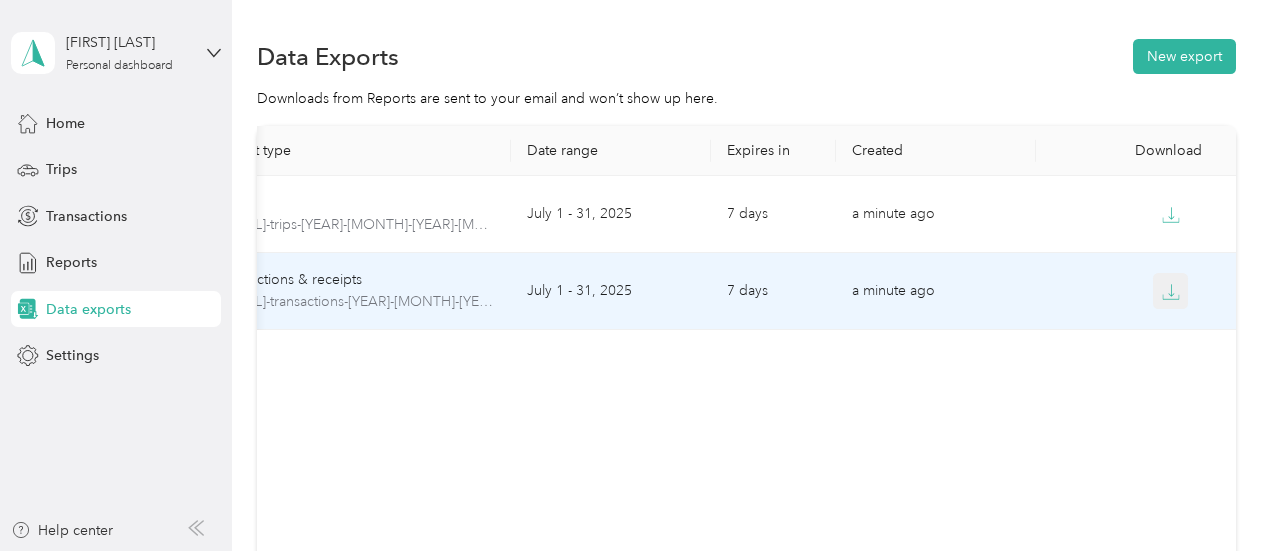 click 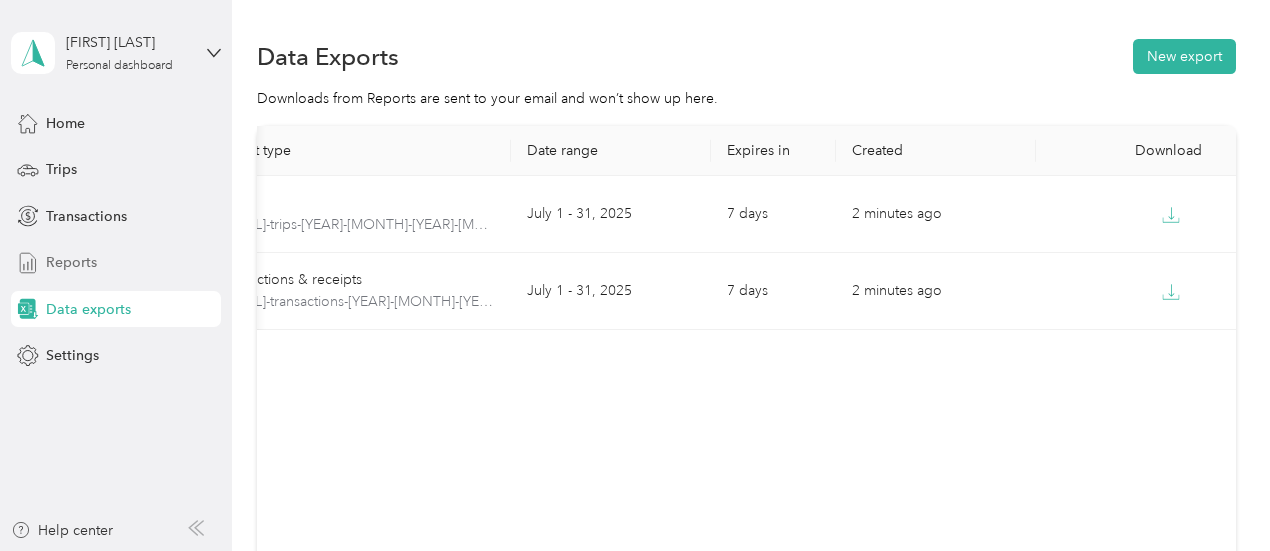 click on "Reports" at bounding box center [116, 263] 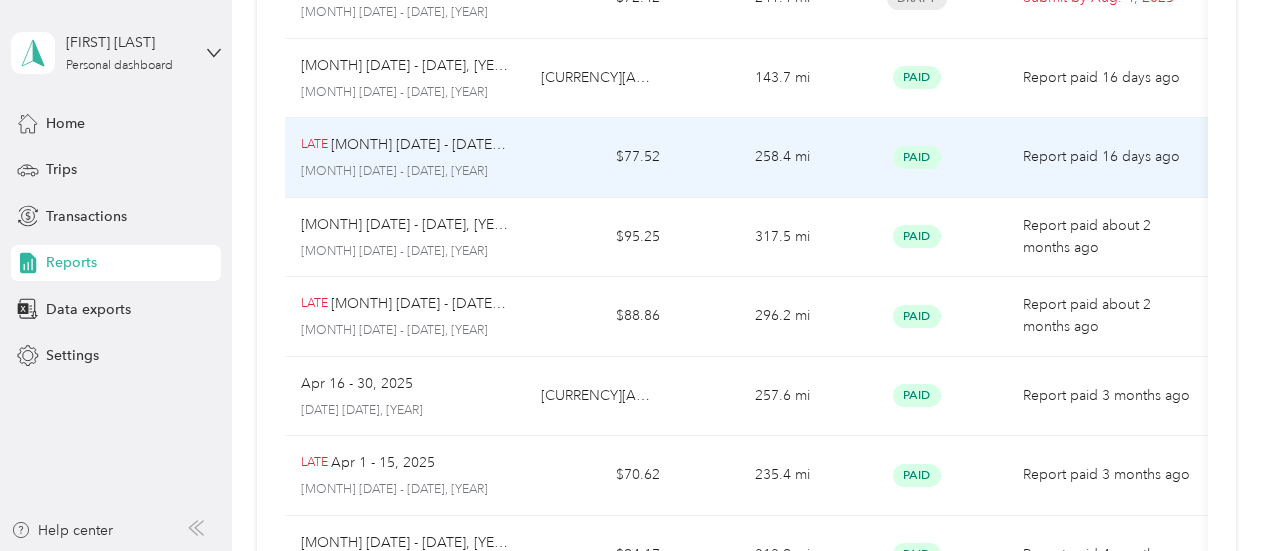 scroll, scrollTop: 0, scrollLeft: 0, axis: both 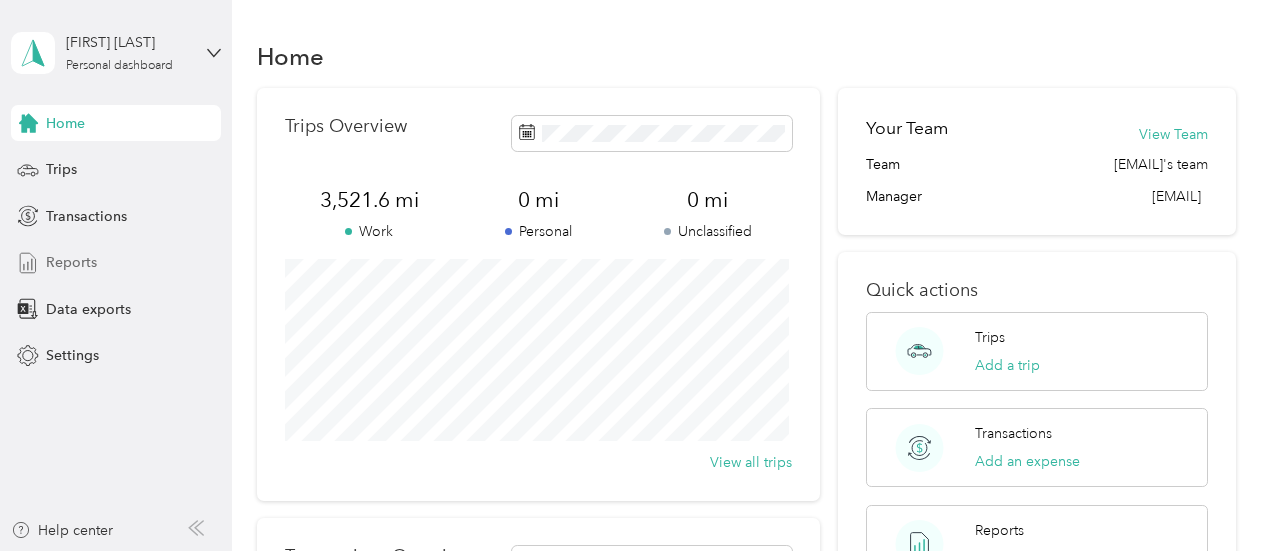 click on "Reports" at bounding box center (71, 262) 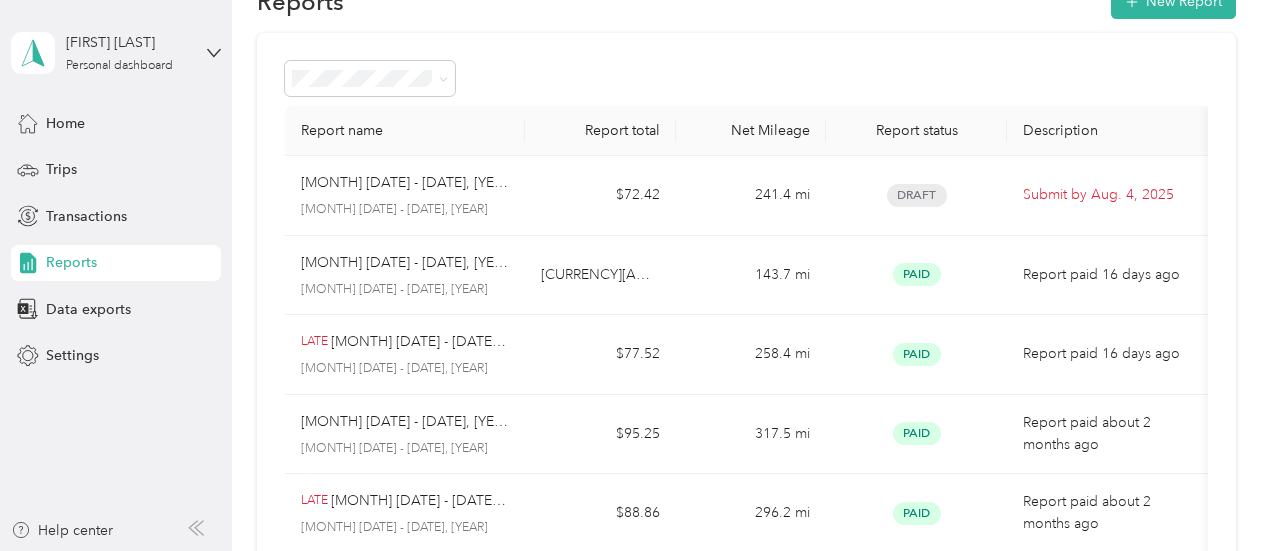 scroll, scrollTop: 0, scrollLeft: 0, axis: both 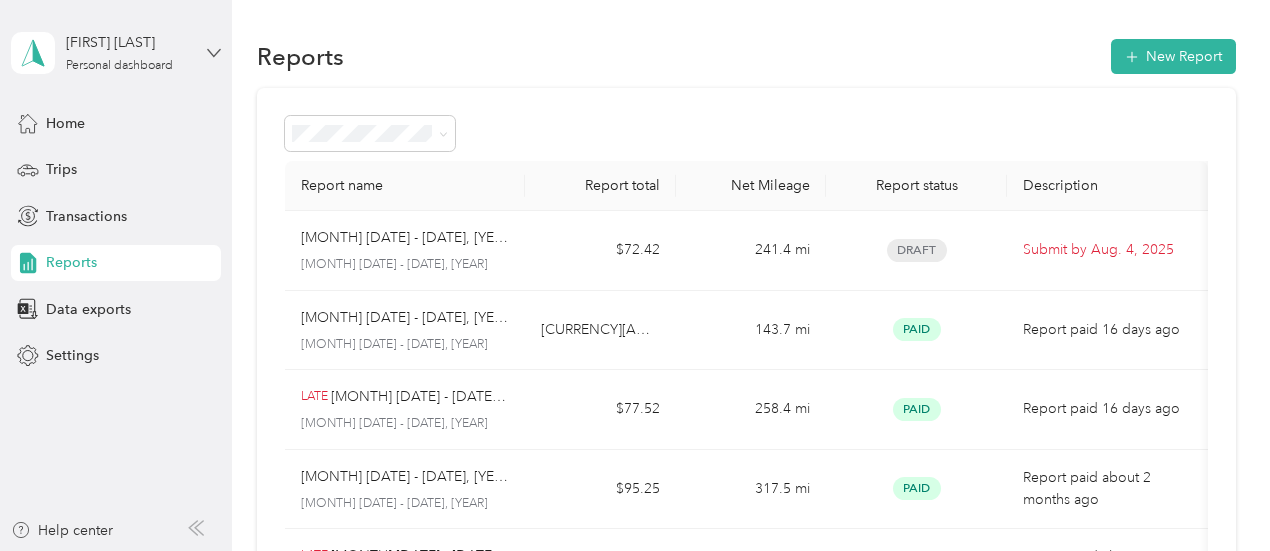 click 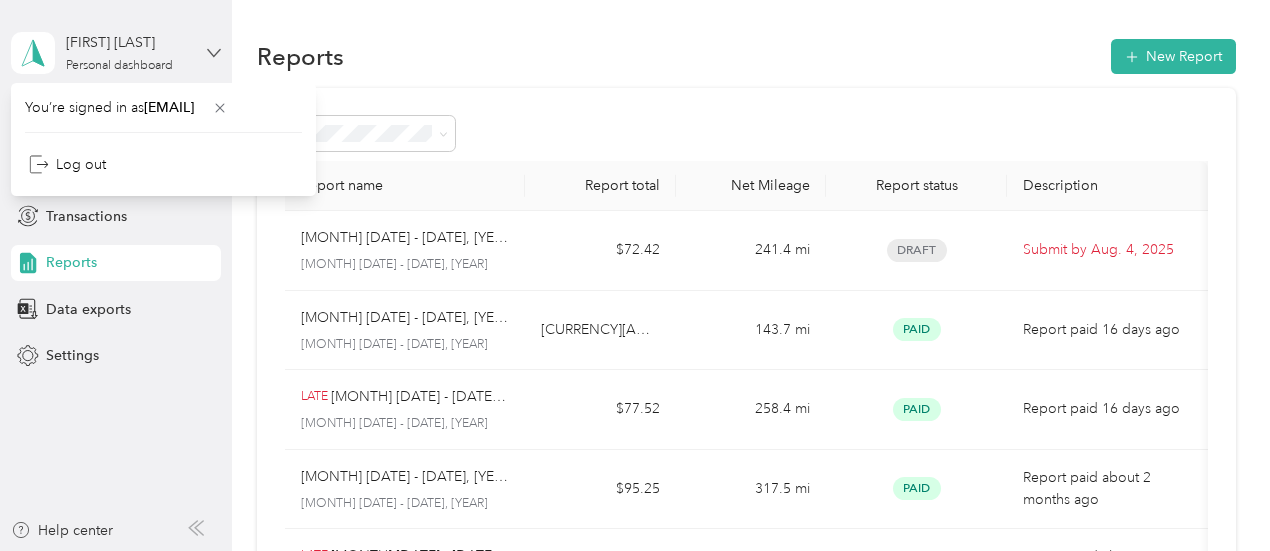 click 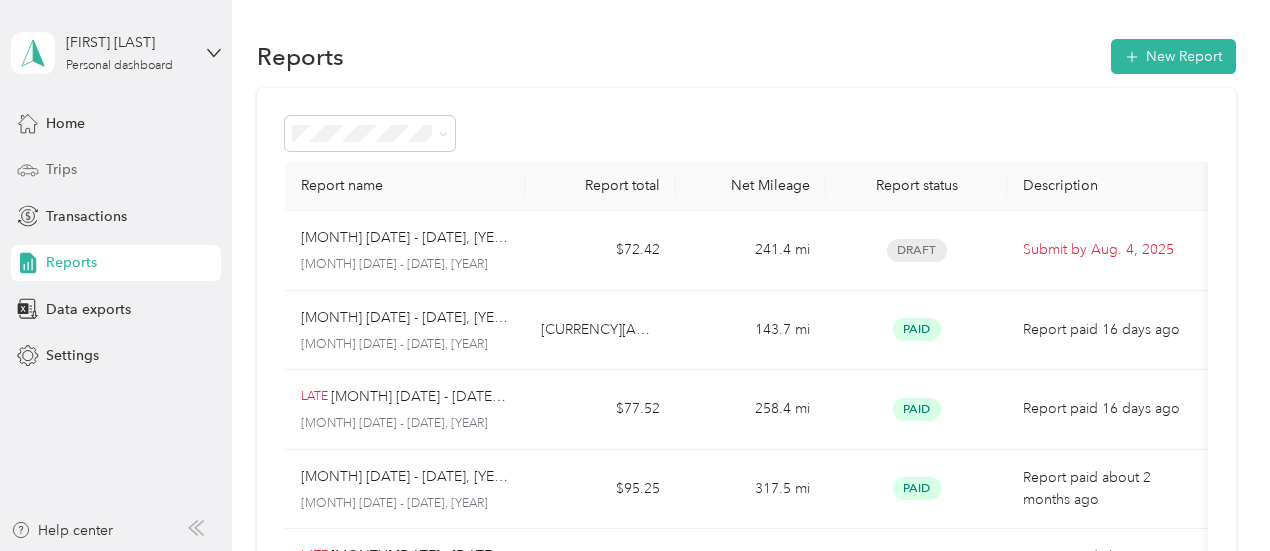 click on "Trips" at bounding box center (61, 169) 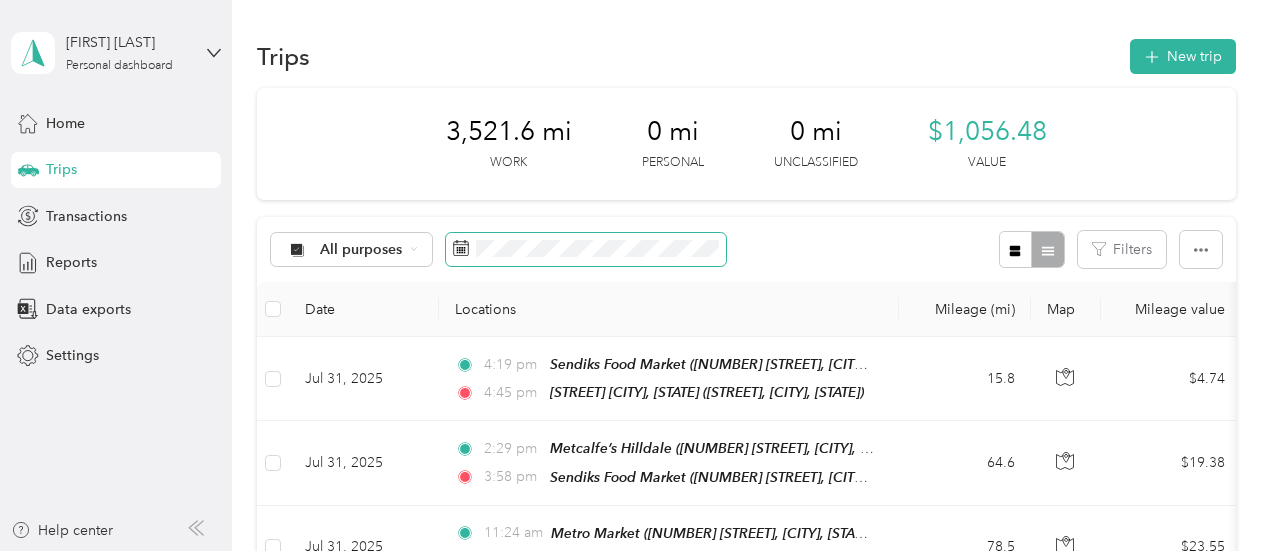 click 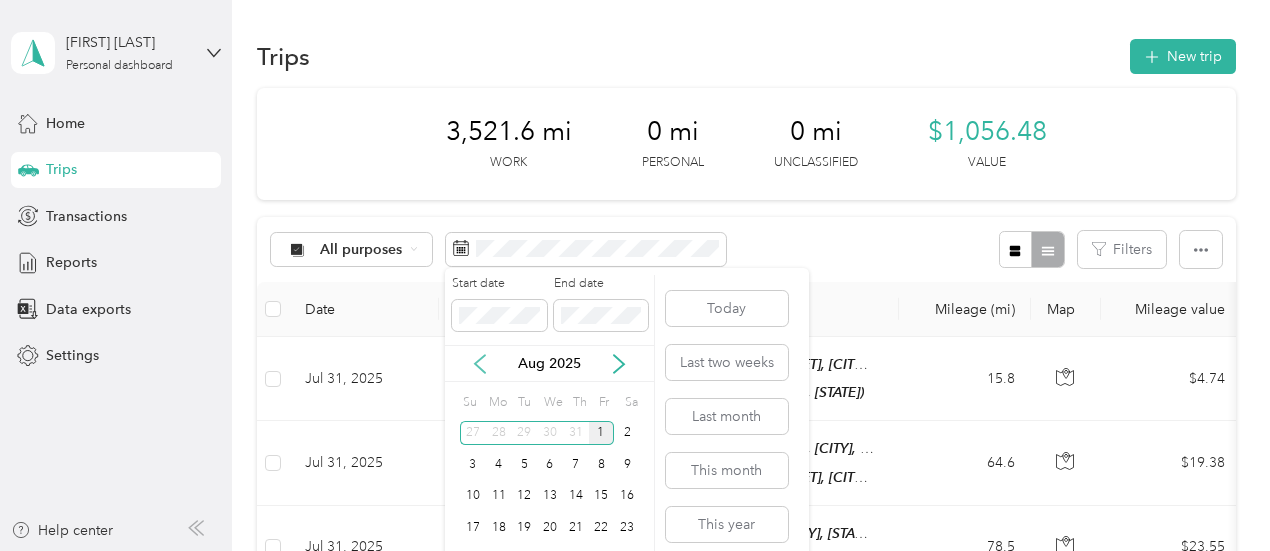 click 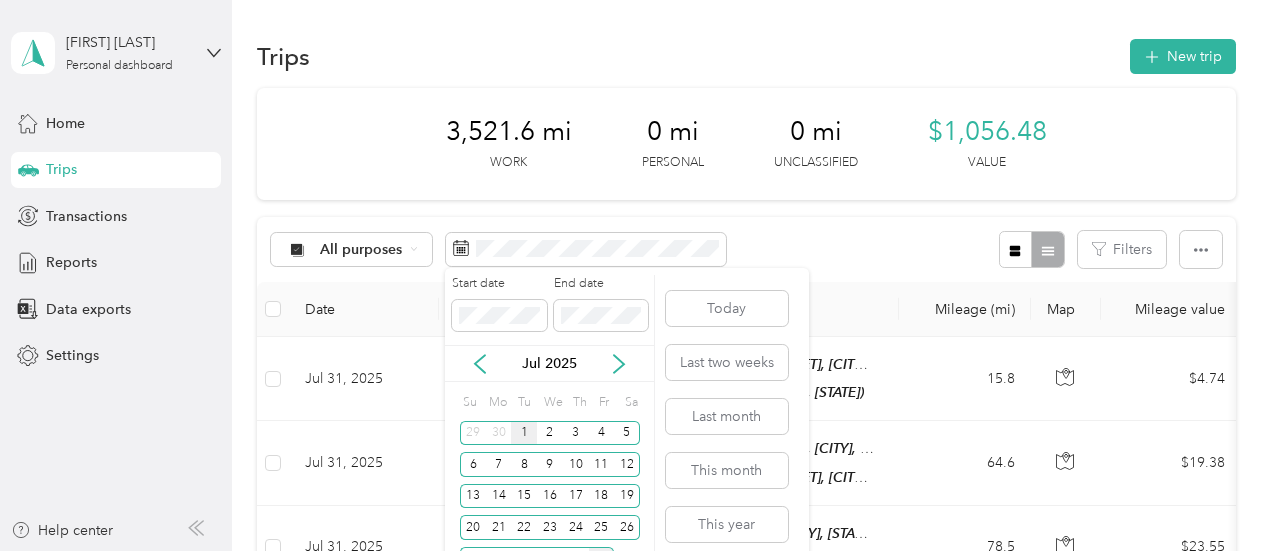 click on "1" at bounding box center (524, 433) 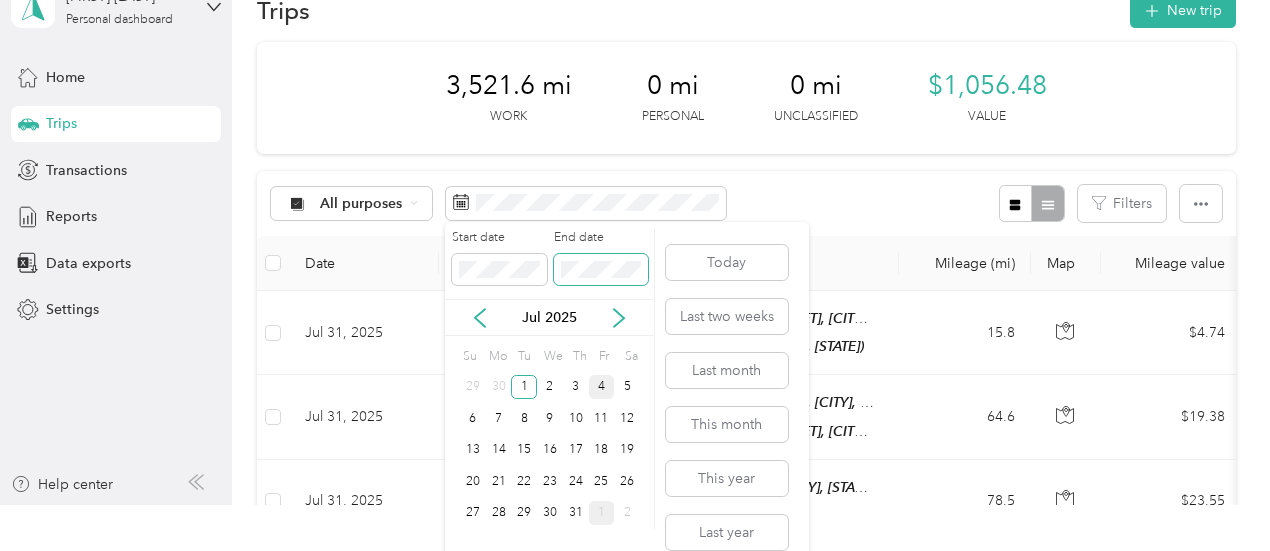 scroll, scrollTop: 66, scrollLeft: 0, axis: vertical 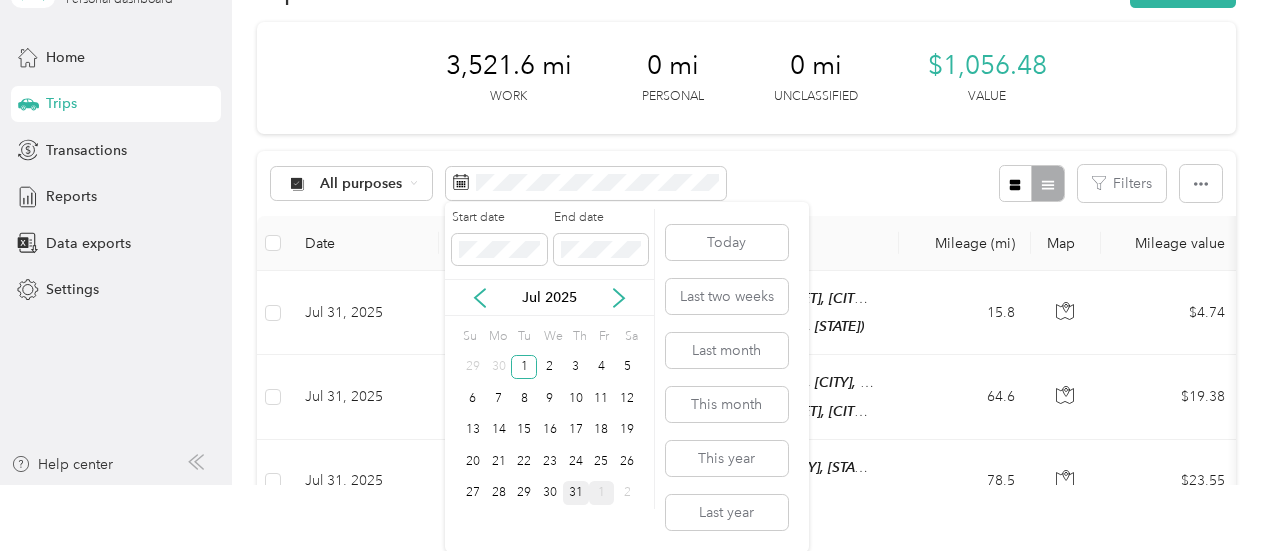 click on "31" at bounding box center (576, 493) 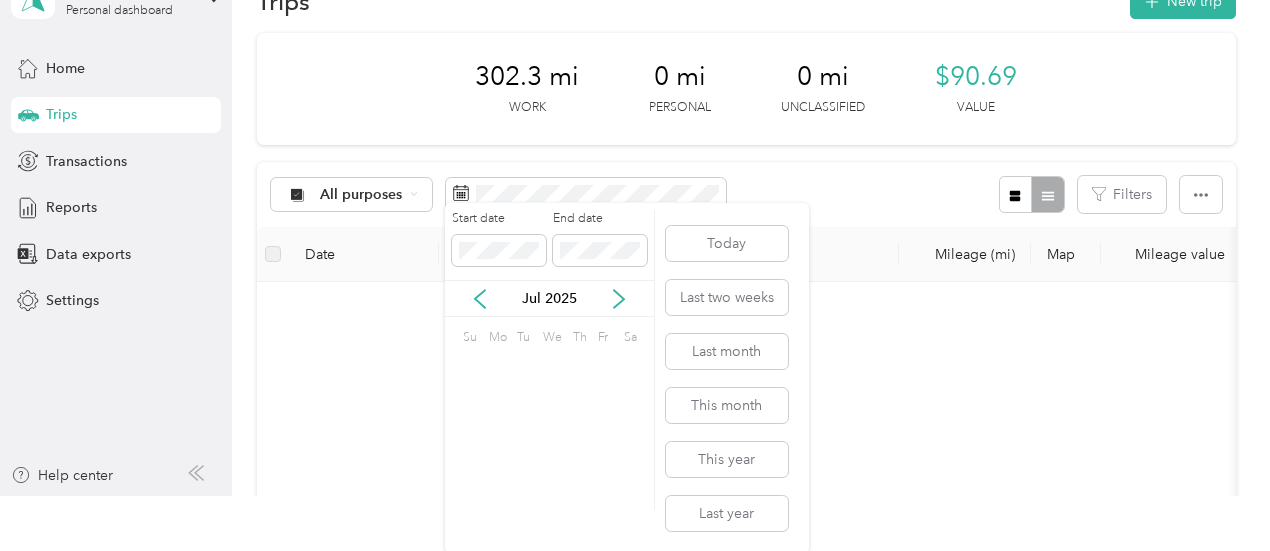 scroll, scrollTop: 0, scrollLeft: 0, axis: both 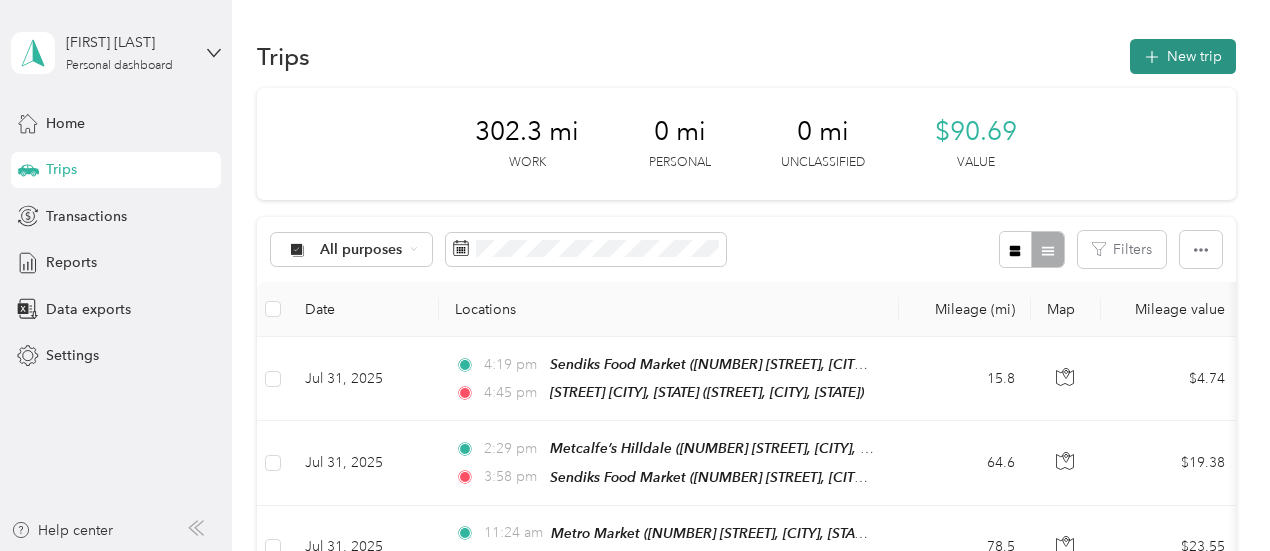 click on "New trip" at bounding box center [1183, 56] 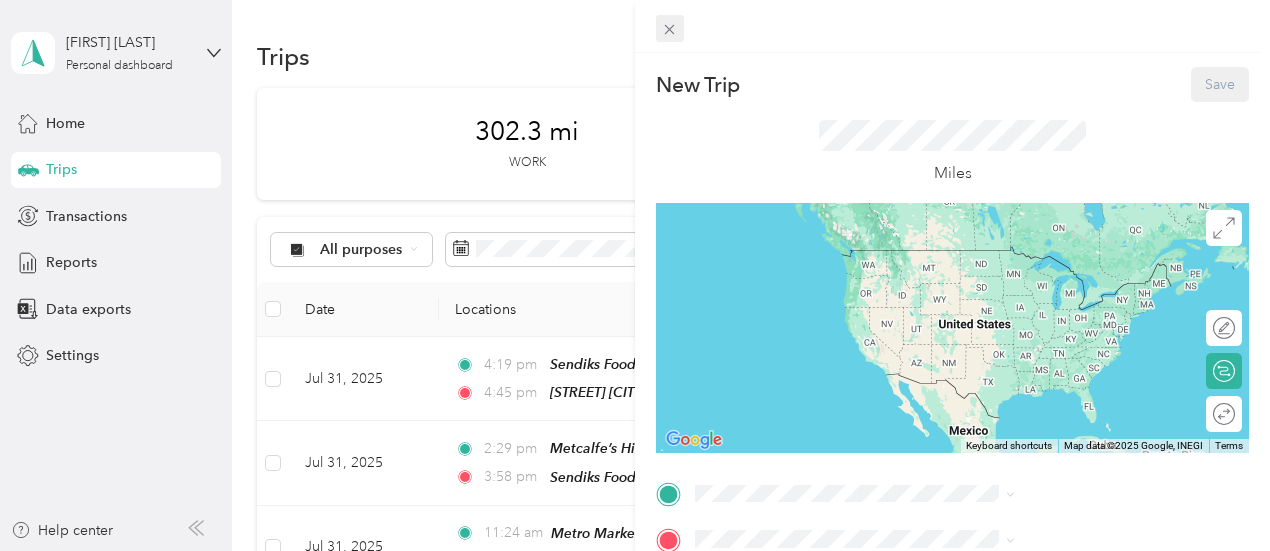 click 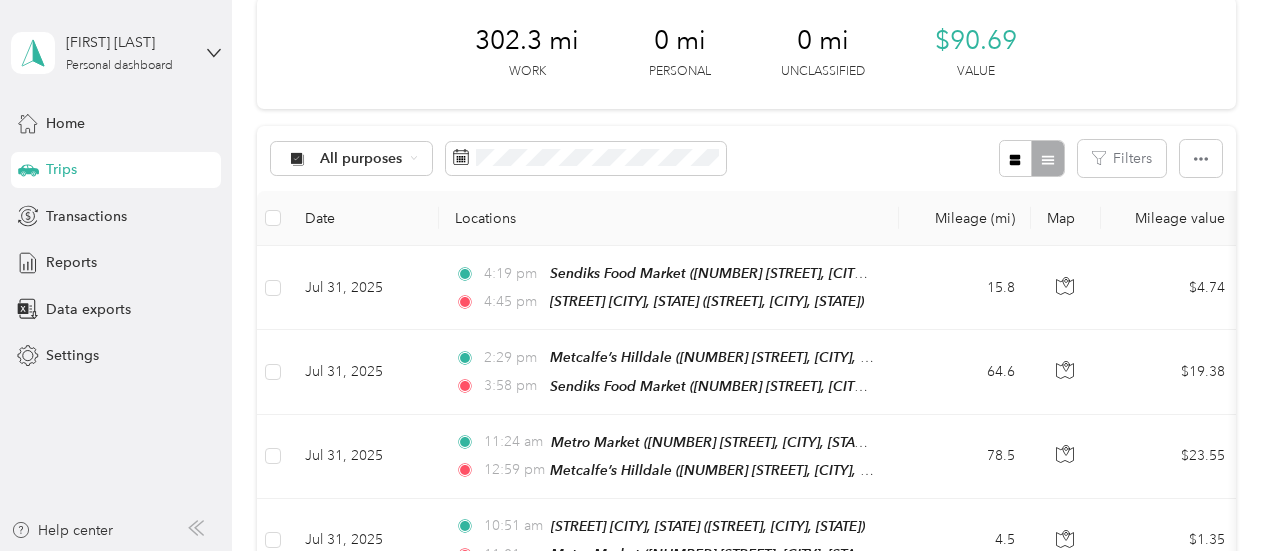 scroll, scrollTop: 0, scrollLeft: 0, axis: both 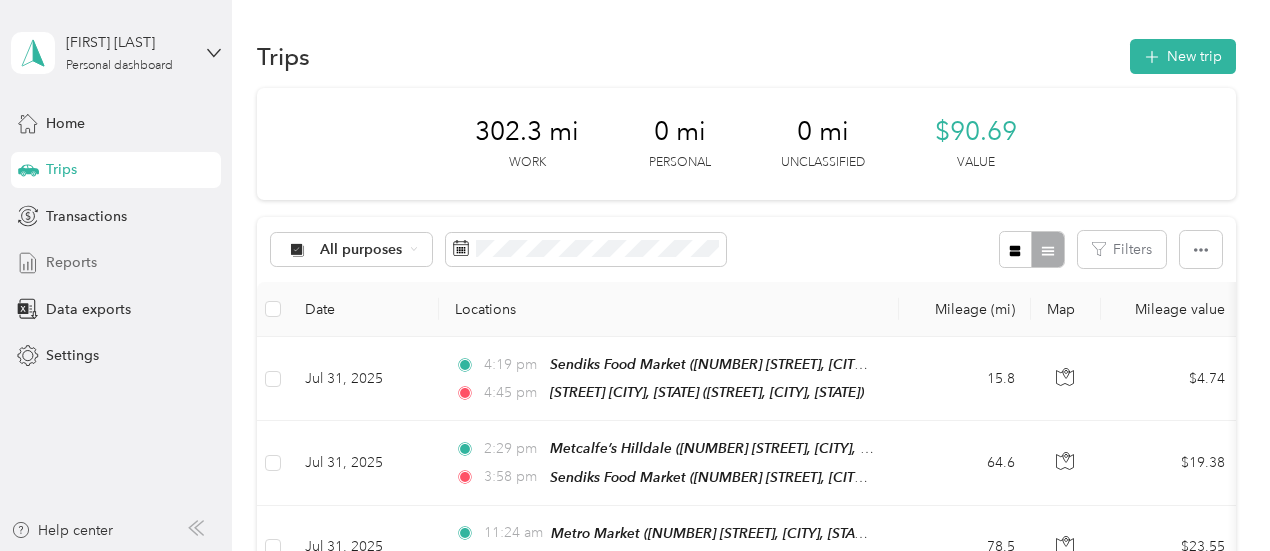 click on "Reports" at bounding box center (71, 262) 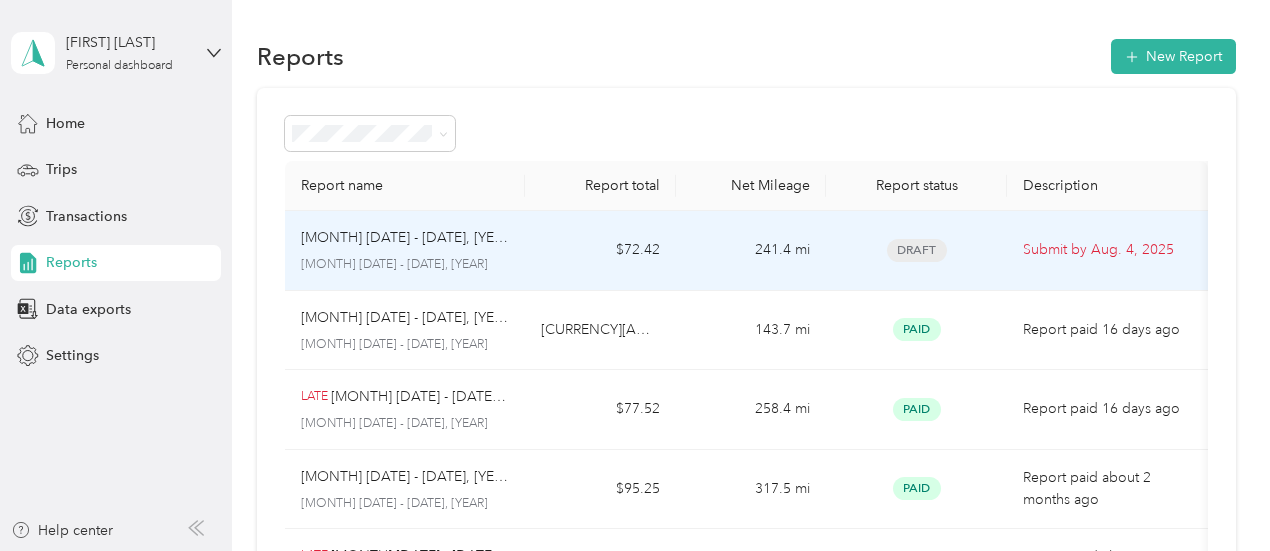 click on "Submit  by   [MONTH]. [DATE], [YEAR]" at bounding box center (1107, 250) 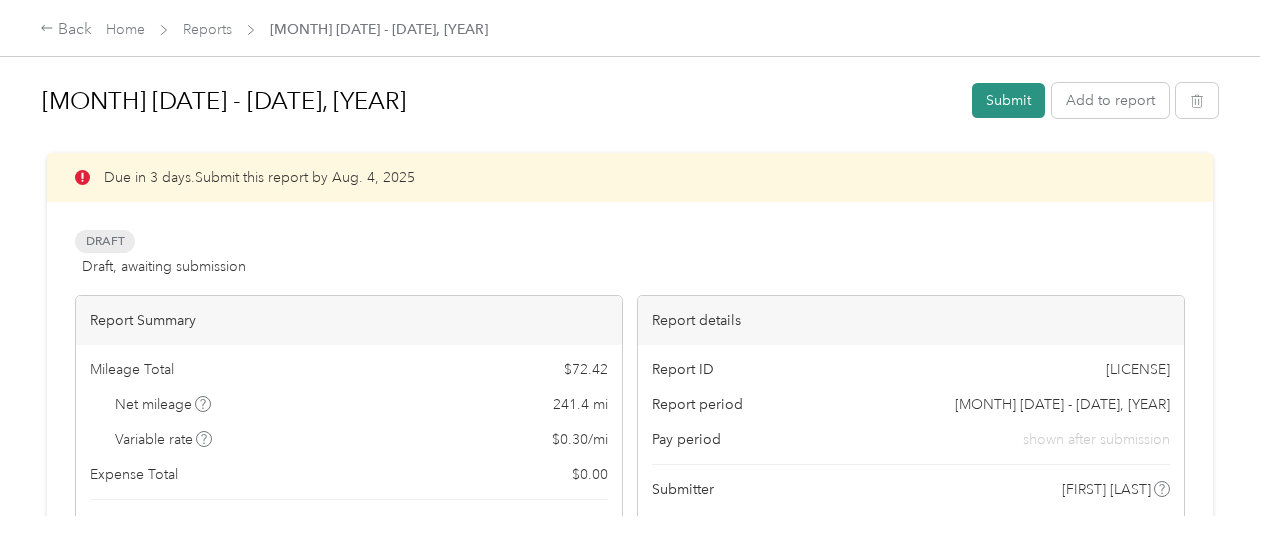 click on "Submit" at bounding box center (1008, 100) 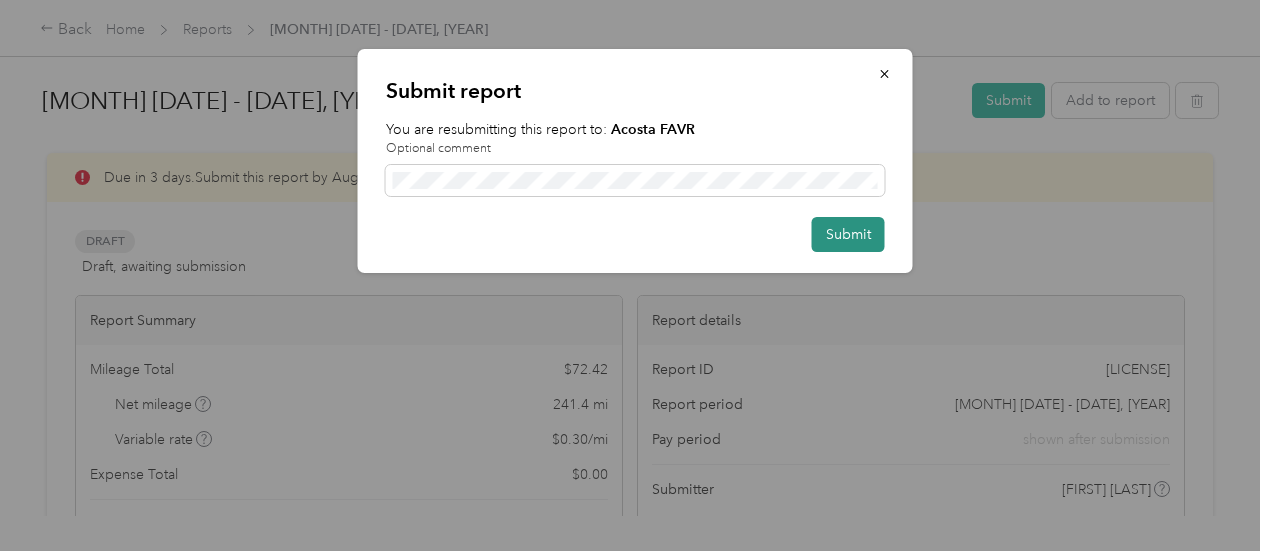 click on "Submit" at bounding box center (848, 234) 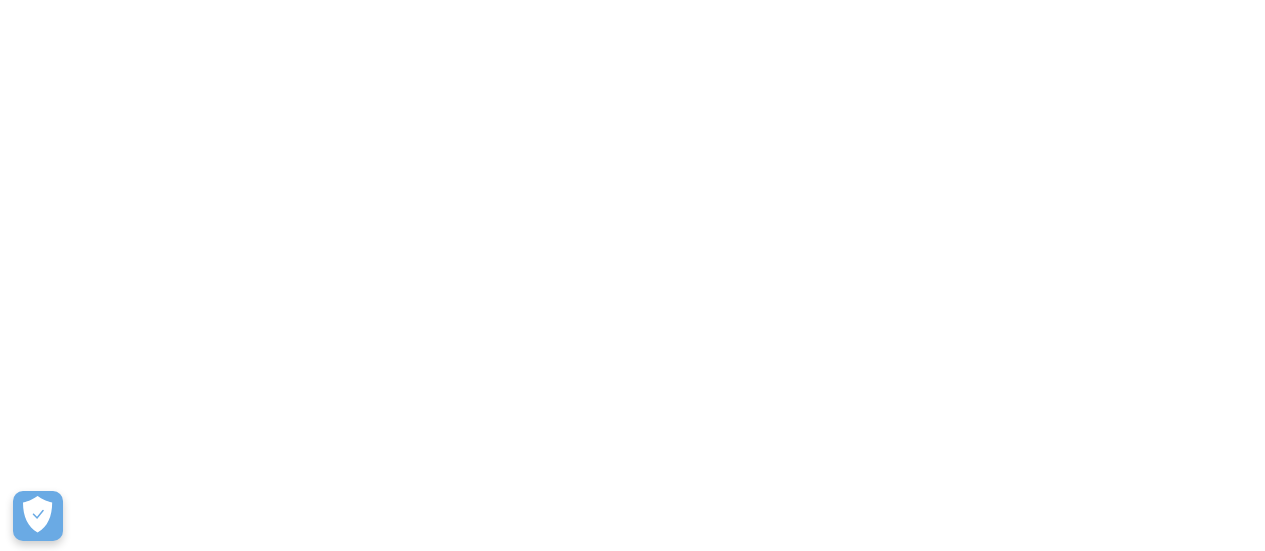 scroll, scrollTop: 0, scrollLeft: 0, axis: both 